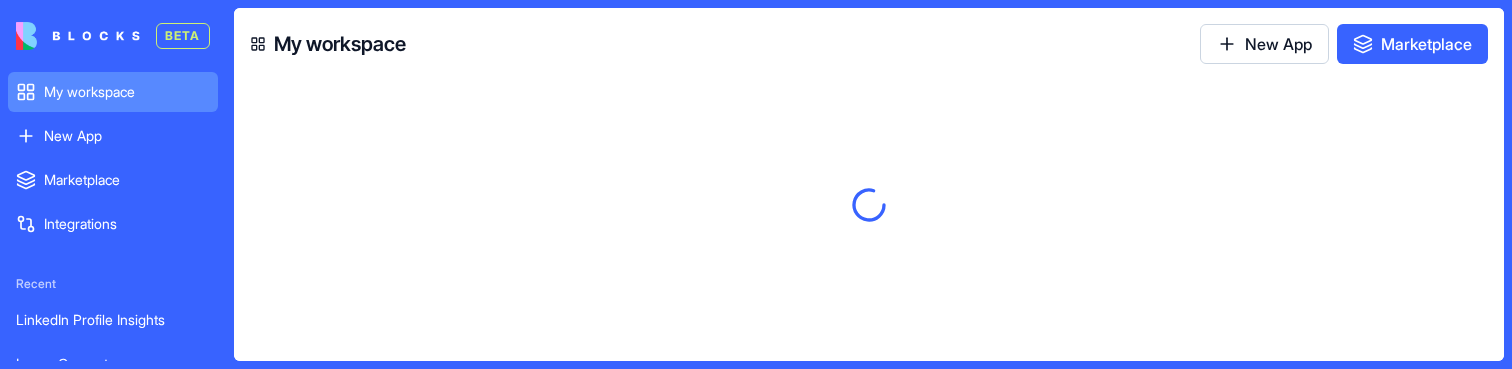 scroll, scrollTop: 0, scrollLeft: 0, axis: both 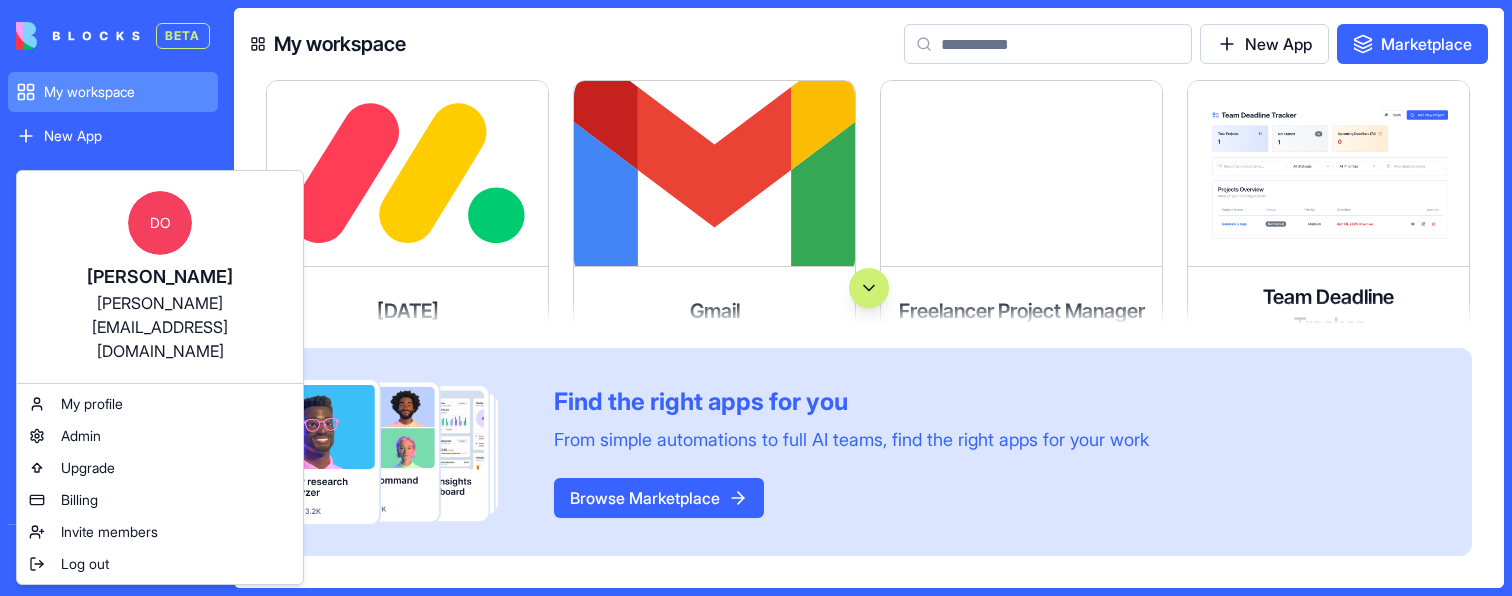 click on "BETA My workspace New App
To pick up a draggable item, press the space bar.
While dragging, use the arrow keys to move the item.
Press space again to drop the item in its new position, or press escape to cancel.
Marketplace Integrations Recent LinkedIn Profile Insights Image Generator Web Page Optimizer Team Help My workspace New App Marketplace [DATE] Sync boards, items, and workflows with your [DATE][DOMAIN_NAME] account. by Blocks Launch Gmail Send emails, manage drafts, and organize inbox data. by Blocks Launch Freelancer Project Manager A comprehensive project management system for freelancers with time tracking capabilities by Blocks Launch Team Deadline Tracker A comprehensive project management tool that helps teams track project deadlines, assign tasks, and send automated reminders to ensure timely completion of projects. by Blocks Launch Deal Pipeline Manager by Blocks Launch Sales Pitch Generator by Blocks Launch Real Estate CRM by Blocks Launch SWOT Analysis Creator by Blocks Launch
DO" at bounding box center [756, 298] 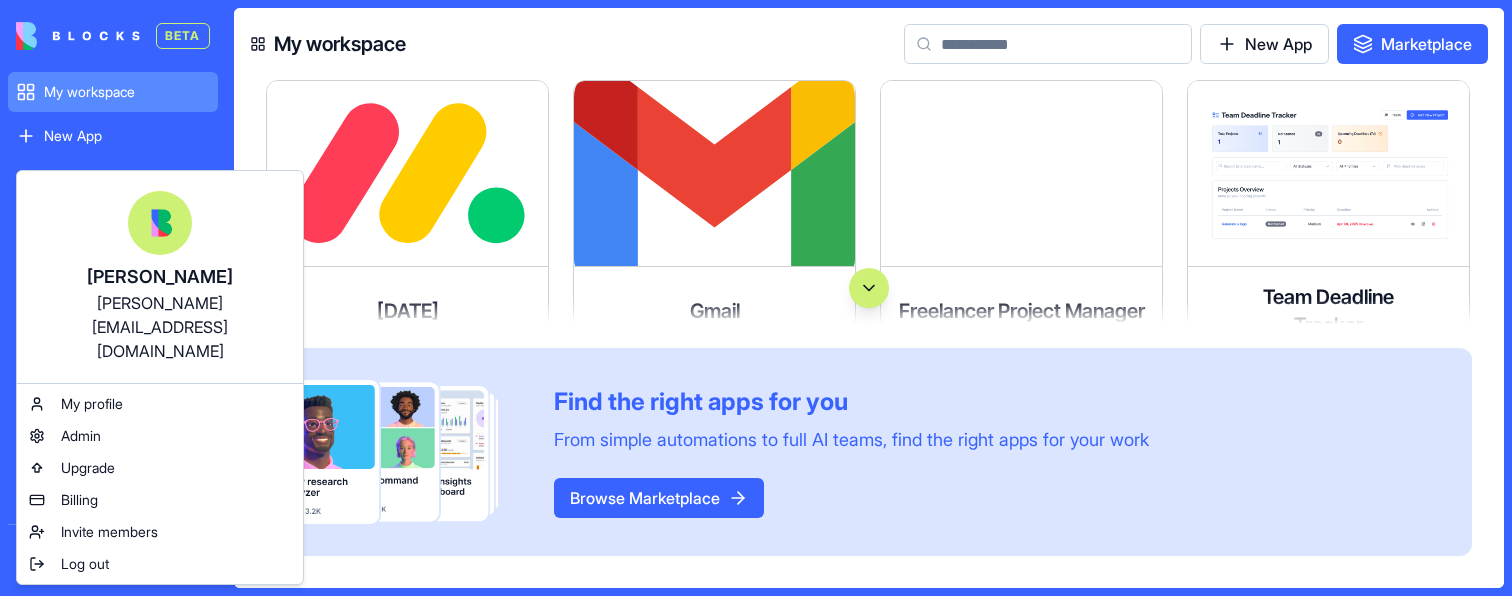 click on "BETA My workspace New App
To pick up a draggable item, press the space bar.
While dragging, use the arrow keys to move the item.
Press space again to drop the item in its new position, or press escape to cancel.
Marketplace Integrations Recent LinkedIn Profile Insights Image Generator Web Page Optimizer Team Help My workspace New App Marketplace [DATE] Sync boards, items, and workflows with your [DATE][DOMAIN_NAME] account. by Blocks Launch Gmail Send emails, manage drafts, and organize inbox data. by Blocks Launch Freelancer Project Manager A comprehensive project management system for freelancers with time tracking capabilities by Blocks Launch Team Deadline Tracker A comprehensive project management tool that helps teams track project deadlines, assign tasks, and send automated reminders to ensure timely completion of projects. by Blocks Launch Deal Pipeline Manager by Blocks Launch Sales Pitch Generator by Blocks Launch Real Estate CRM by Blocks Launch SWOT Analysis Creator by Blocks Launch" at bounding box center (756, 298) 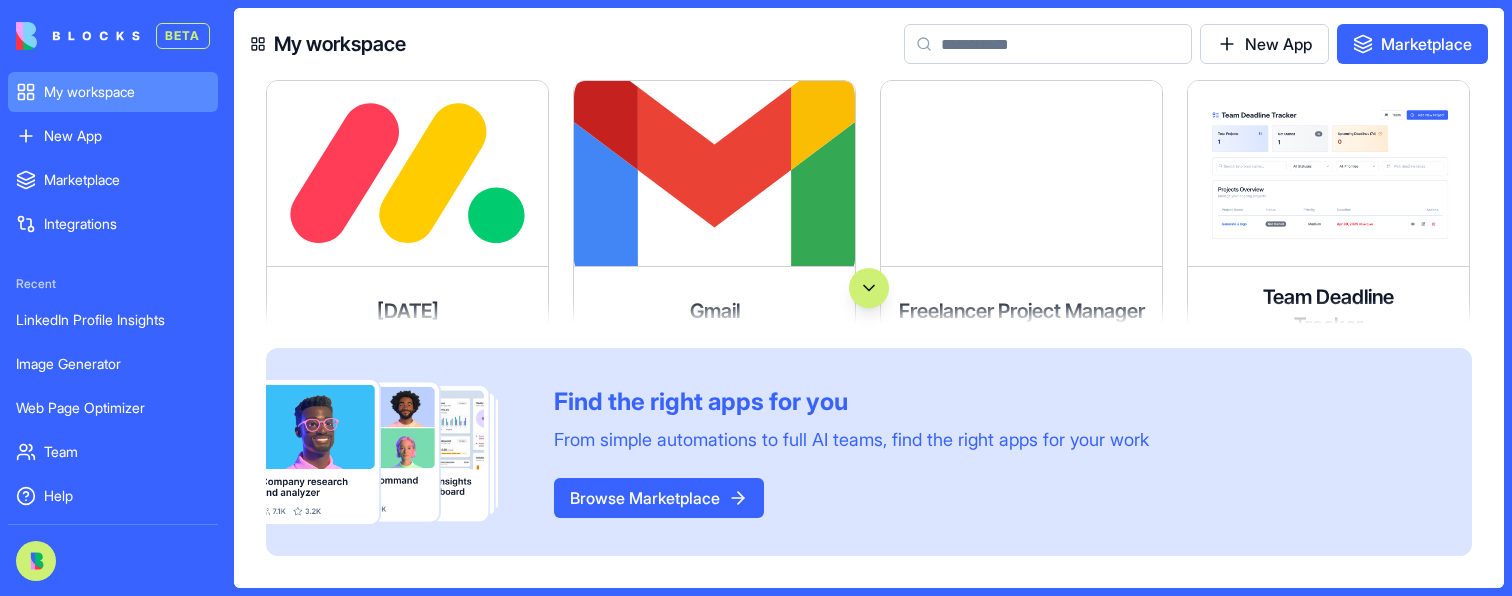 click at bounding box center (1048, 44) 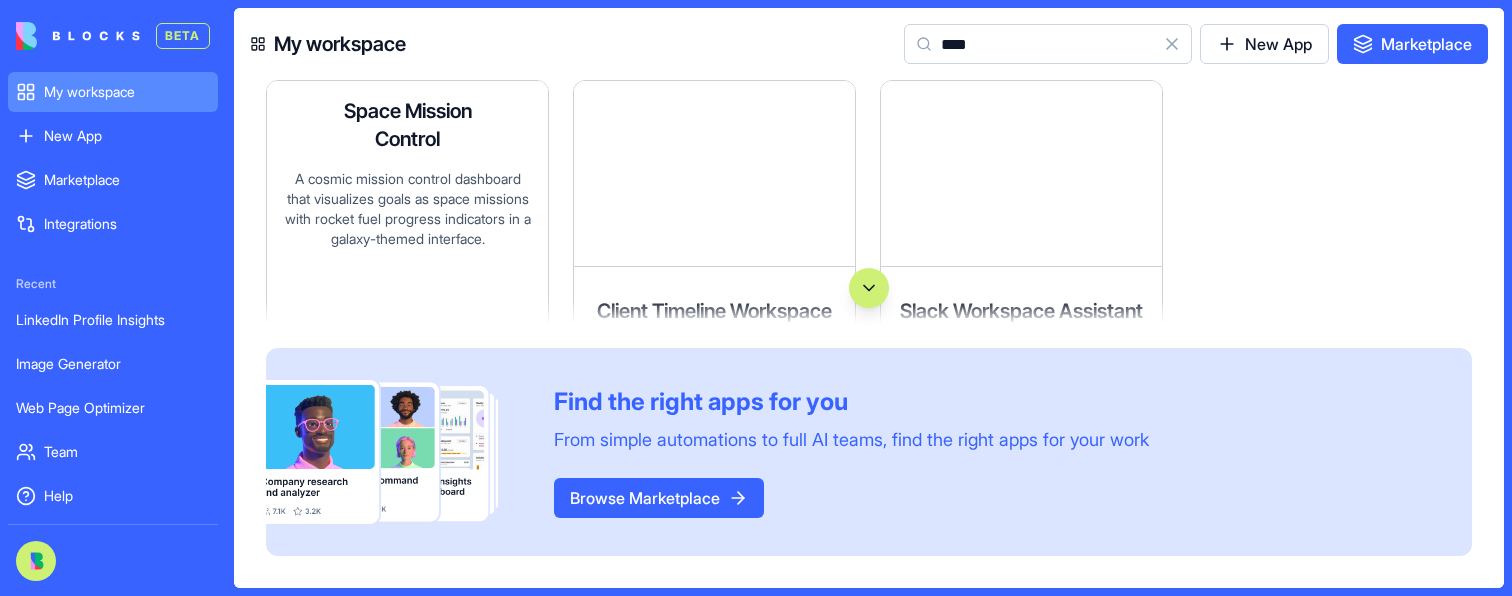 type on "****" 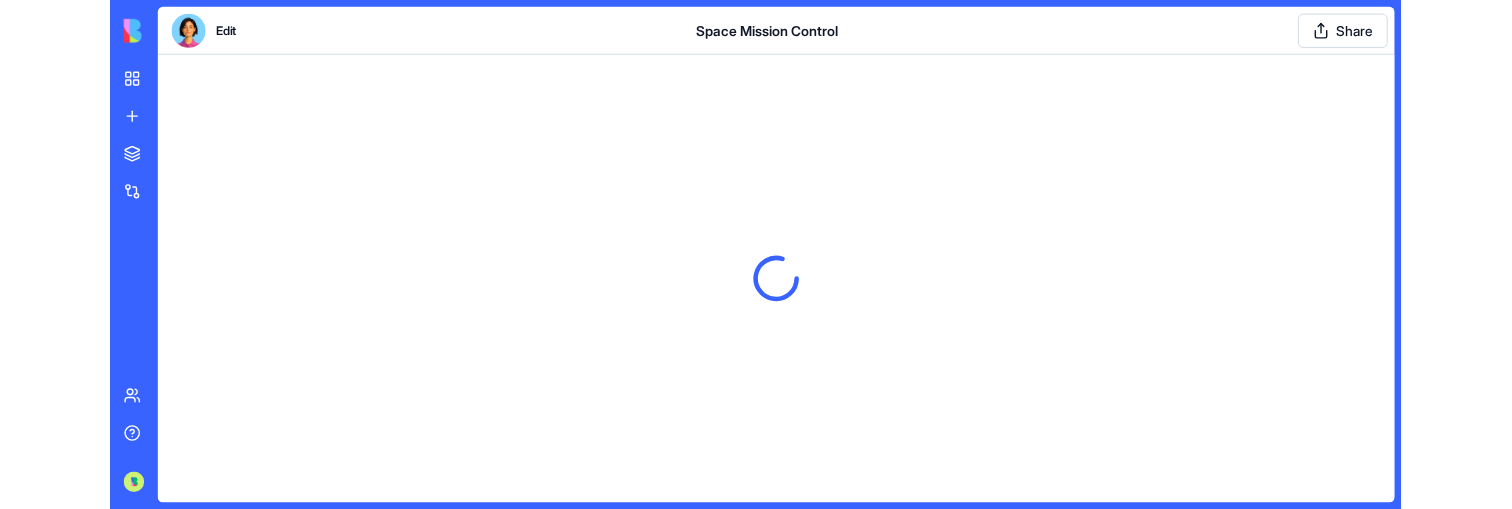 scroll, scrollTop: 0, scrollLeft: 0, axis: both 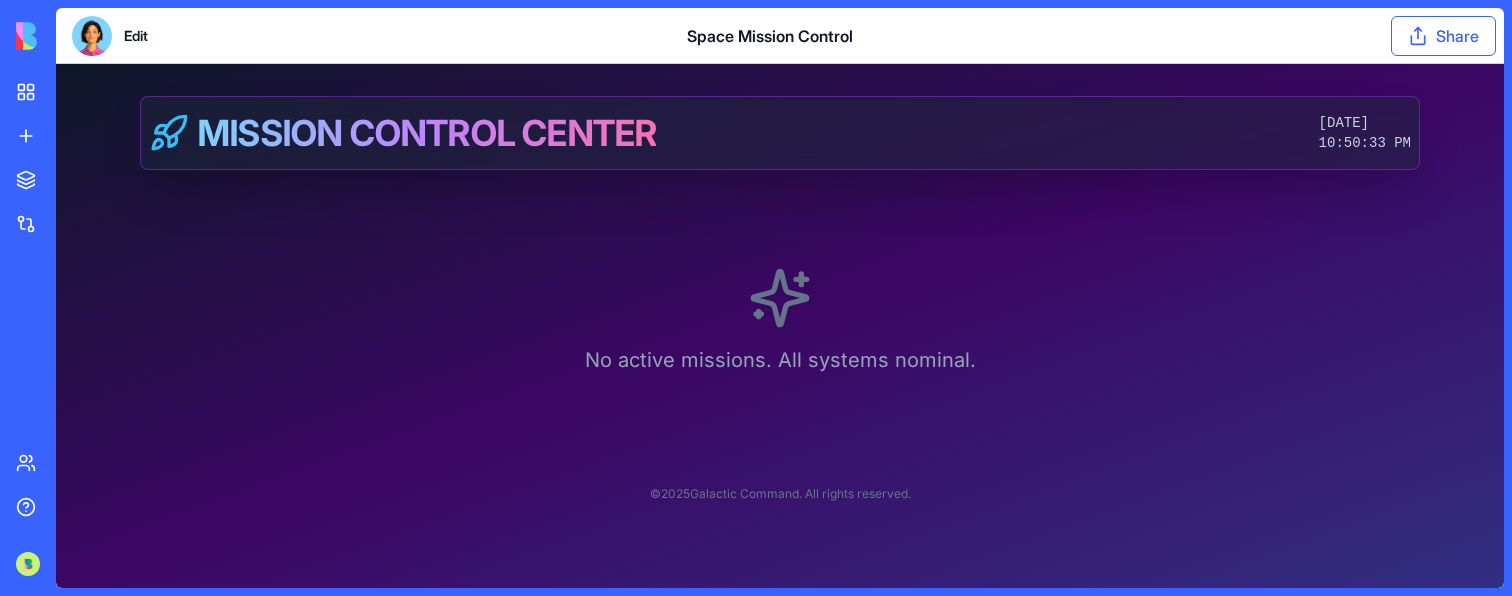 click on "Share" at bounding box center [1443, 36] 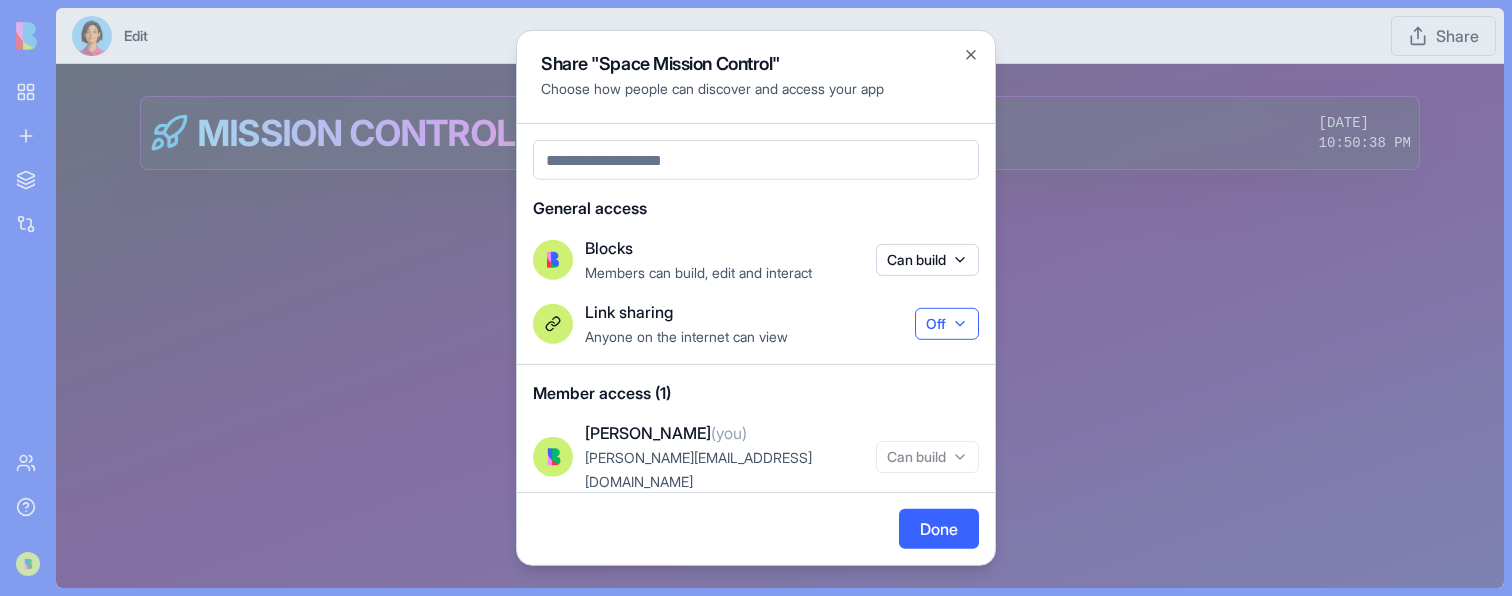 click on "Off" at bounding box center (947, 324) 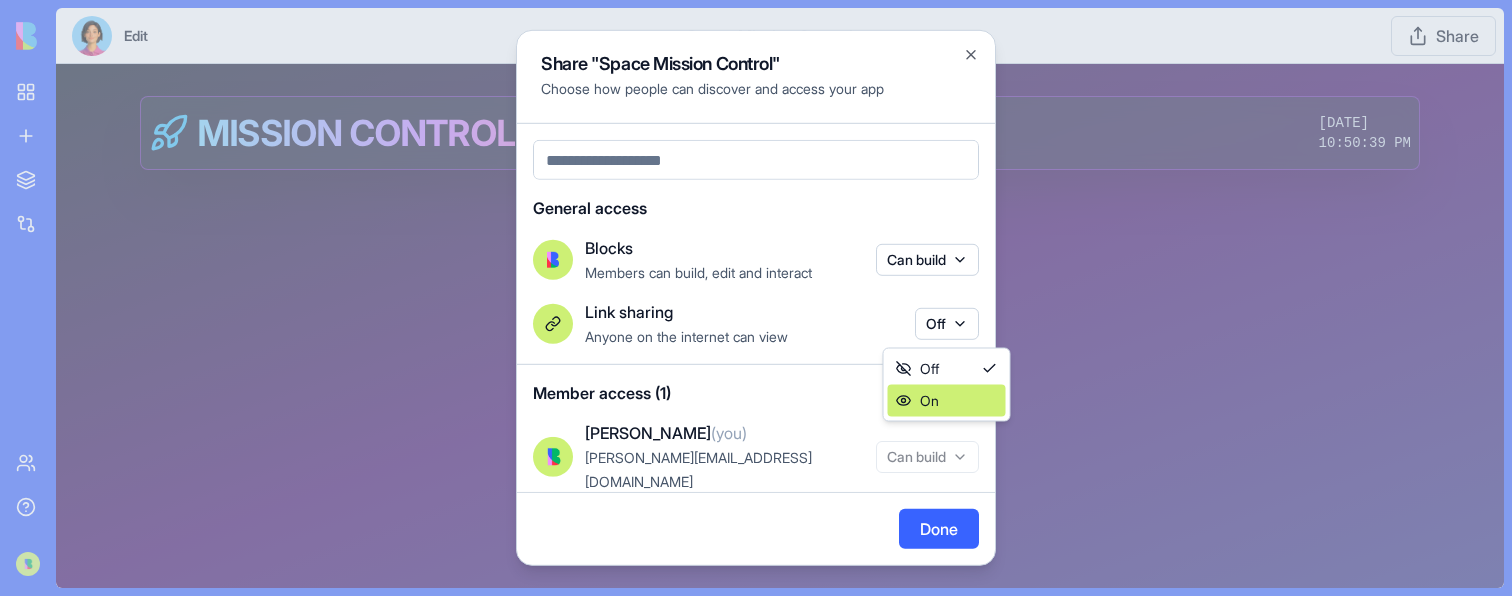click on "On" at bounding box center [947, 401] 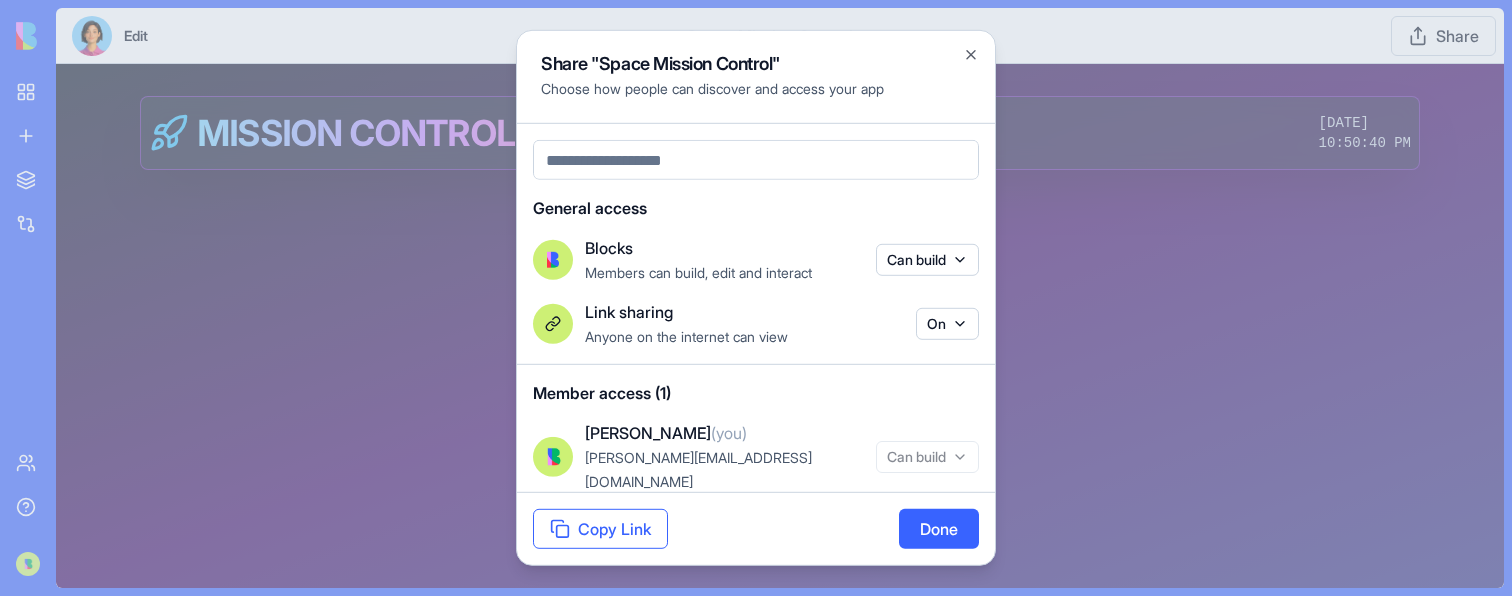 click on "Copy Link" at bounding box center (600, 529) 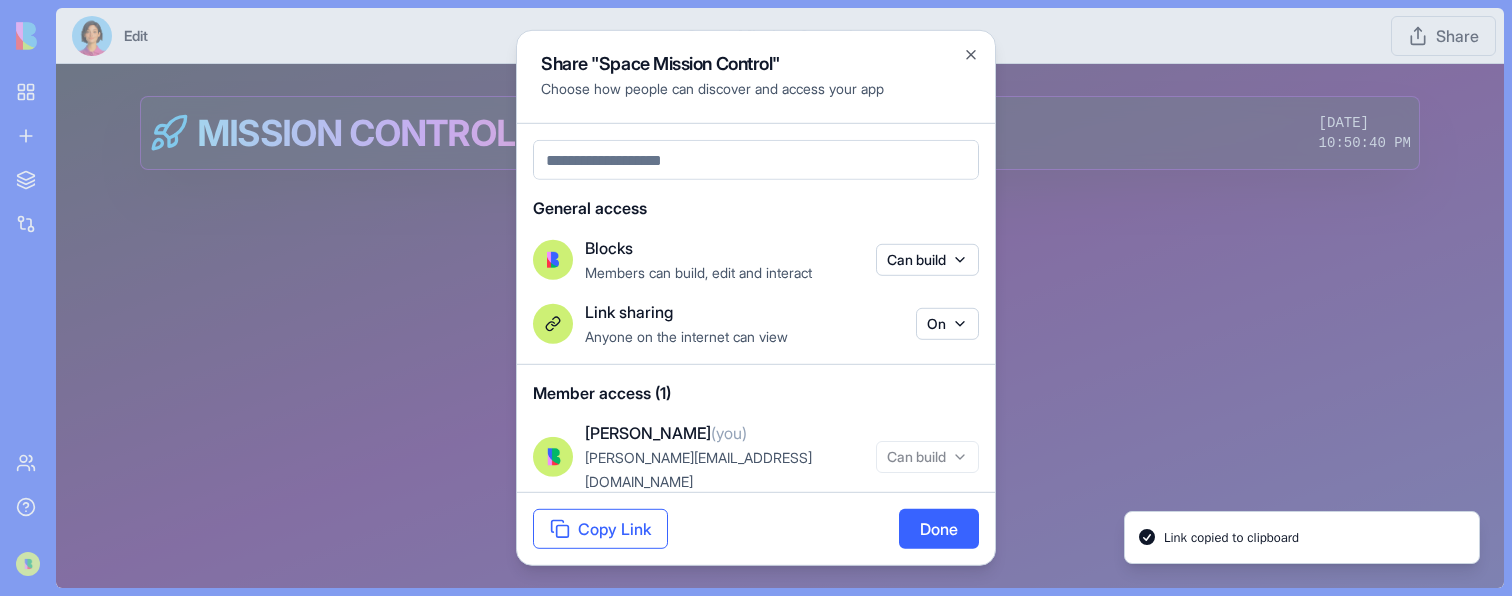 type 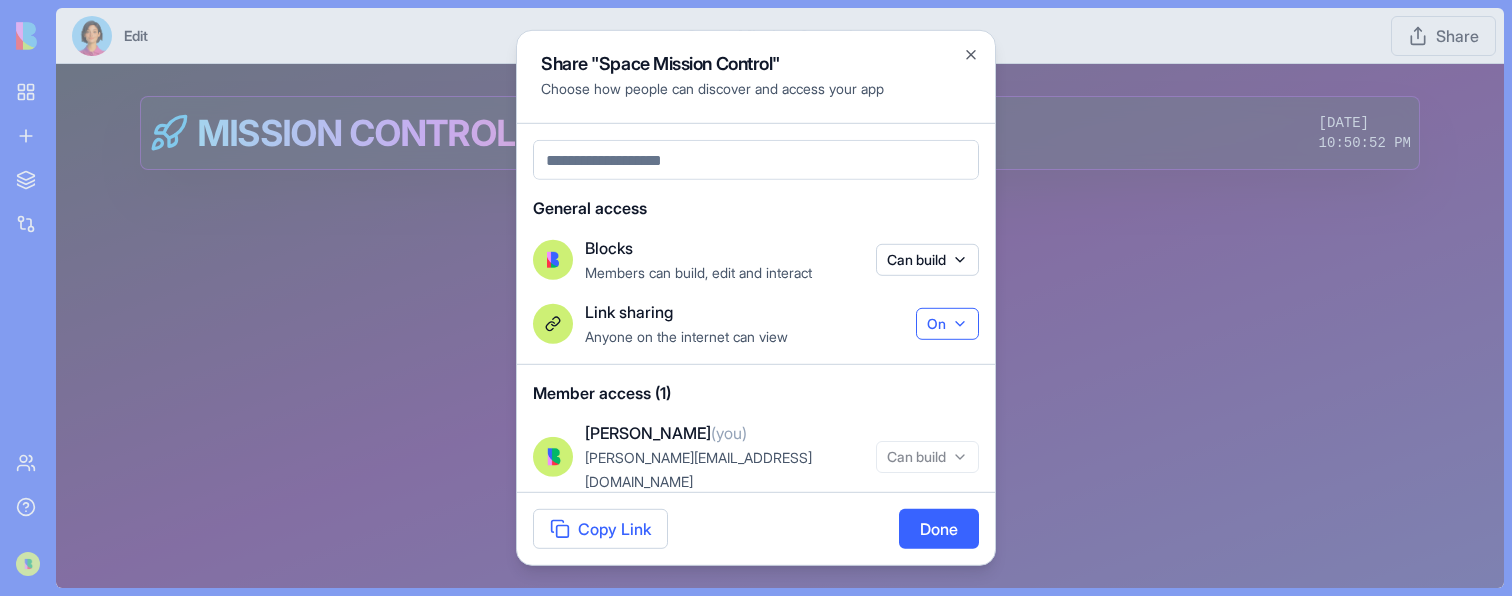 click on "On" at bounding box center [947, 324] 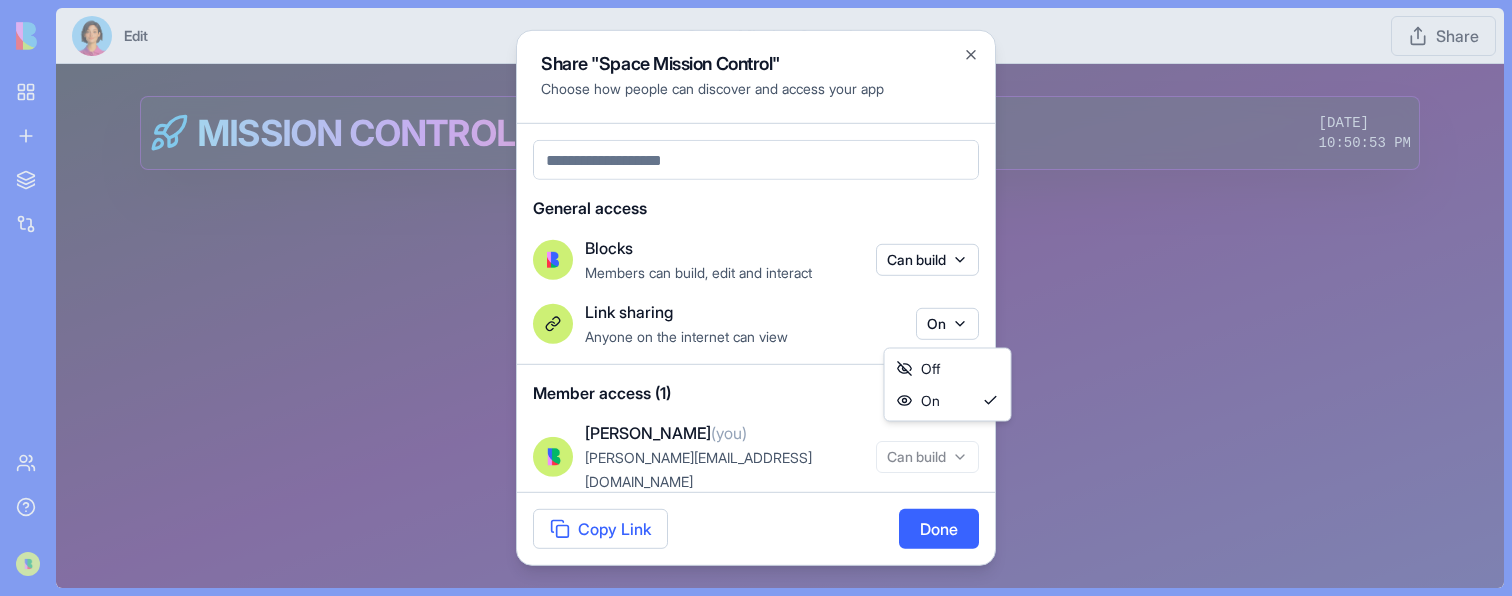 click on "Off" at bounding box center [948, 369] 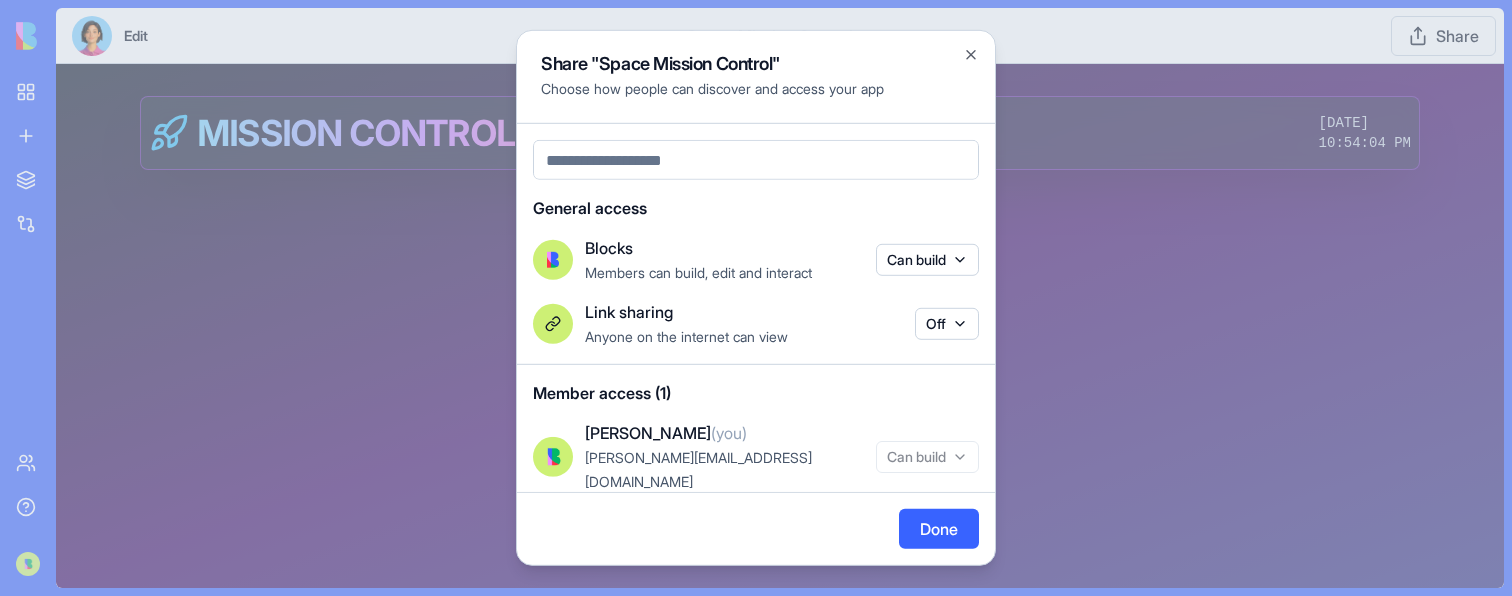 click at bounding box center [756, 298] 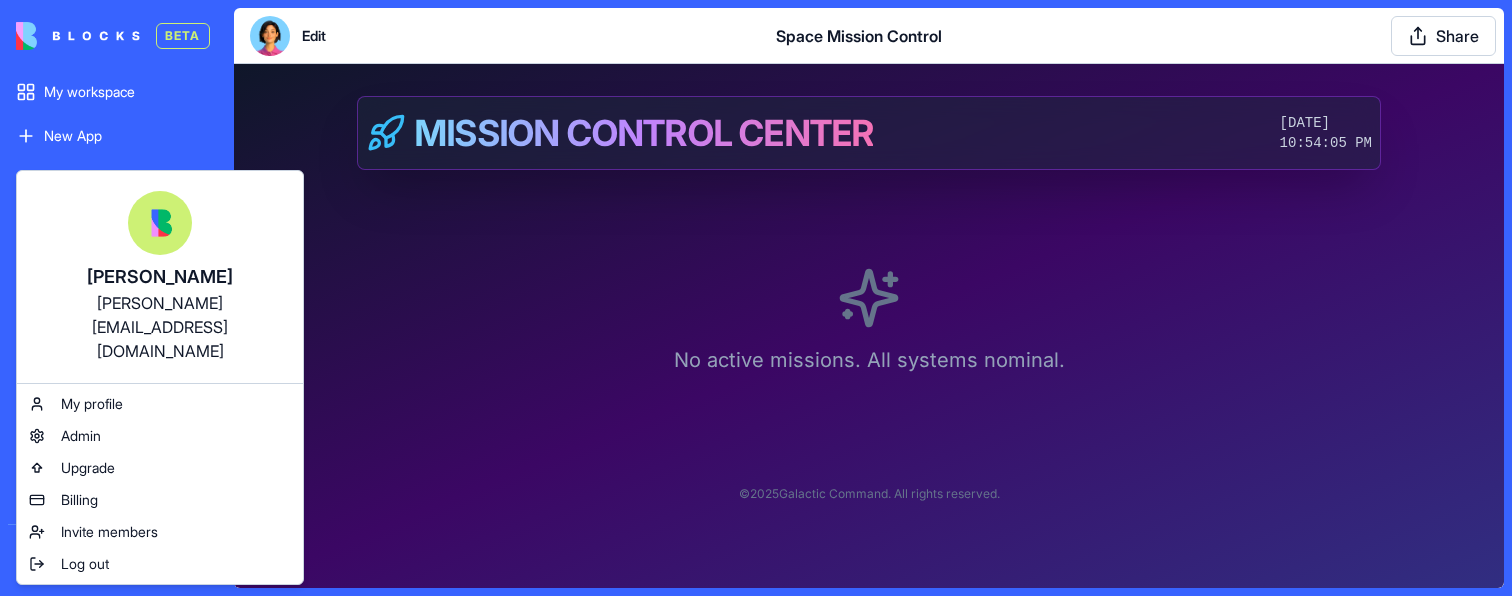 click on "BETA My workspace New App
To pick up a draggable item, press the space bar.
While dragging, use the arrow keys to move the item.
Press space again to drop the item in its new position, or press escape to cancel.
Marketplace Integrations Recent LinkedIn Profile Insights Image Generator Web Page Optimizer Team Help Edit Space Mission Control Share
[PERSON_NAME] [PERSON_NAME][EMAIL_ADDRESS][DOMAIN_NAME] My profile Admin Upgrade Billing Invite members Log out" at bounding box center (756, 298) 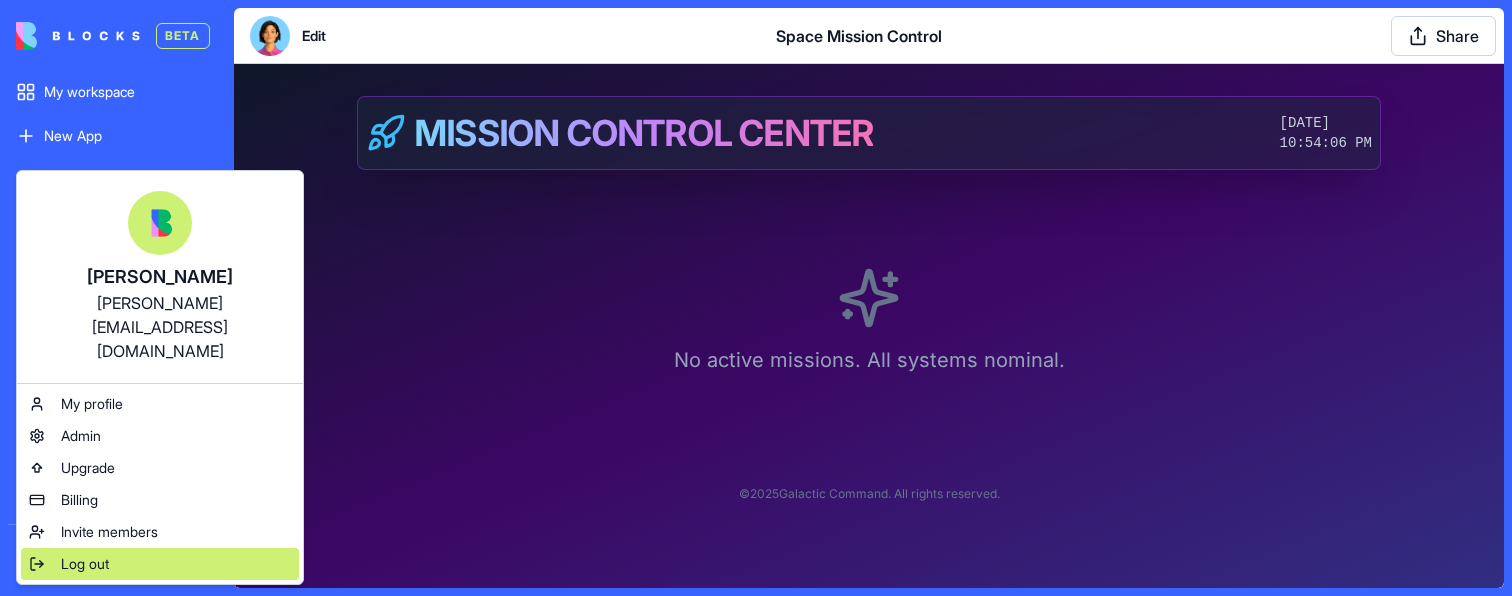 click on "Log out" at bounding box center (85, 564) 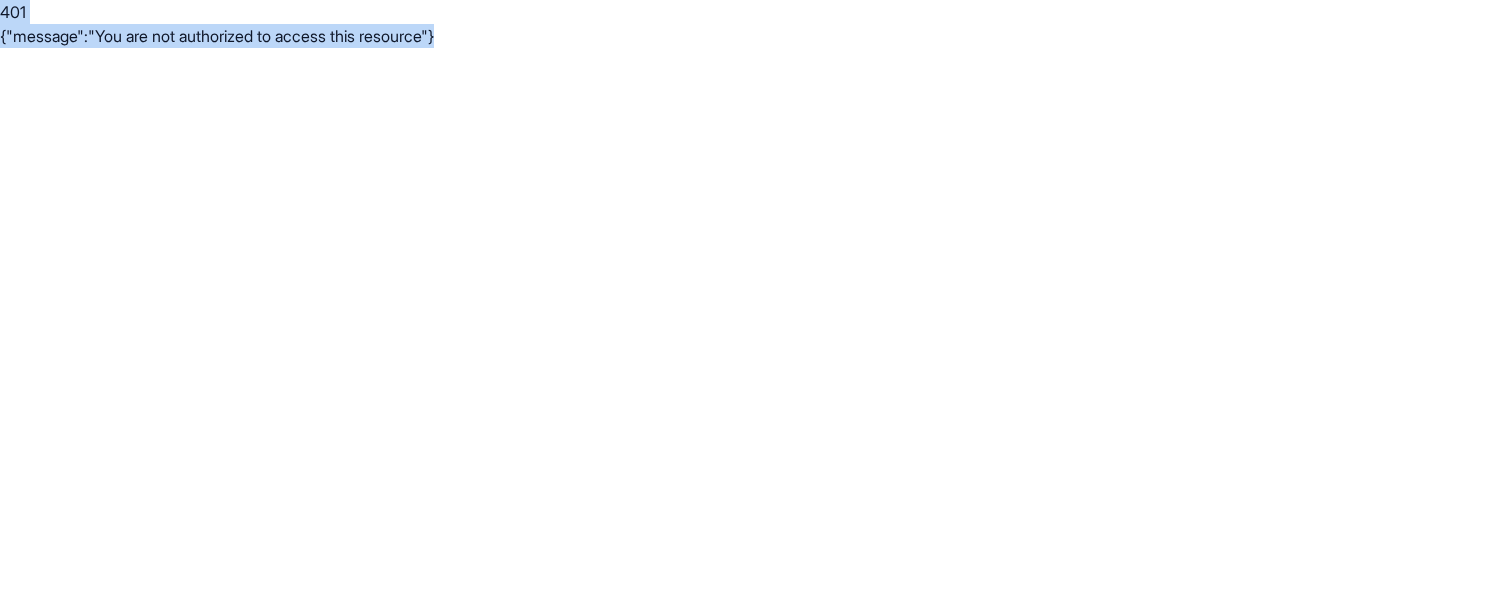 drag, startPoint x: 465, startPoint y: 33, endPoint x: 1, endPoint y: 16, distance: 464.3113 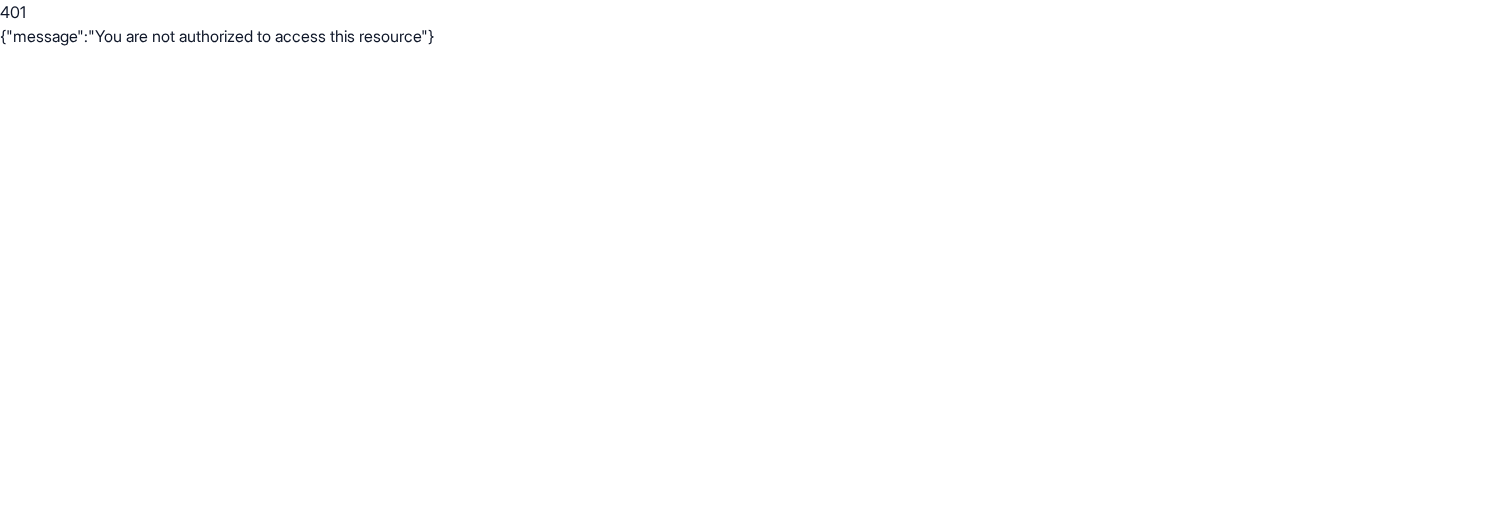 click on "{"message":"You are not authorized to access this resource"}" at bounding box center (756, 36) 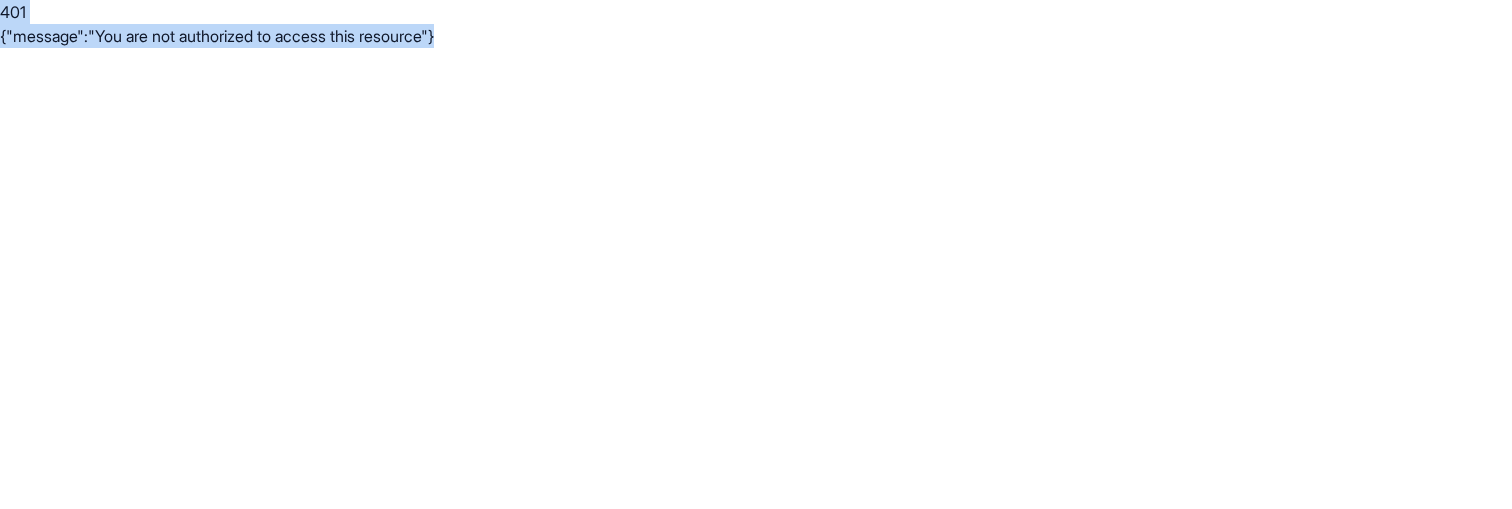 drag, startPoint x: 464, startPoint y: 38, endPoint x: 2, endPoint y: 10, distance: 462.84772 